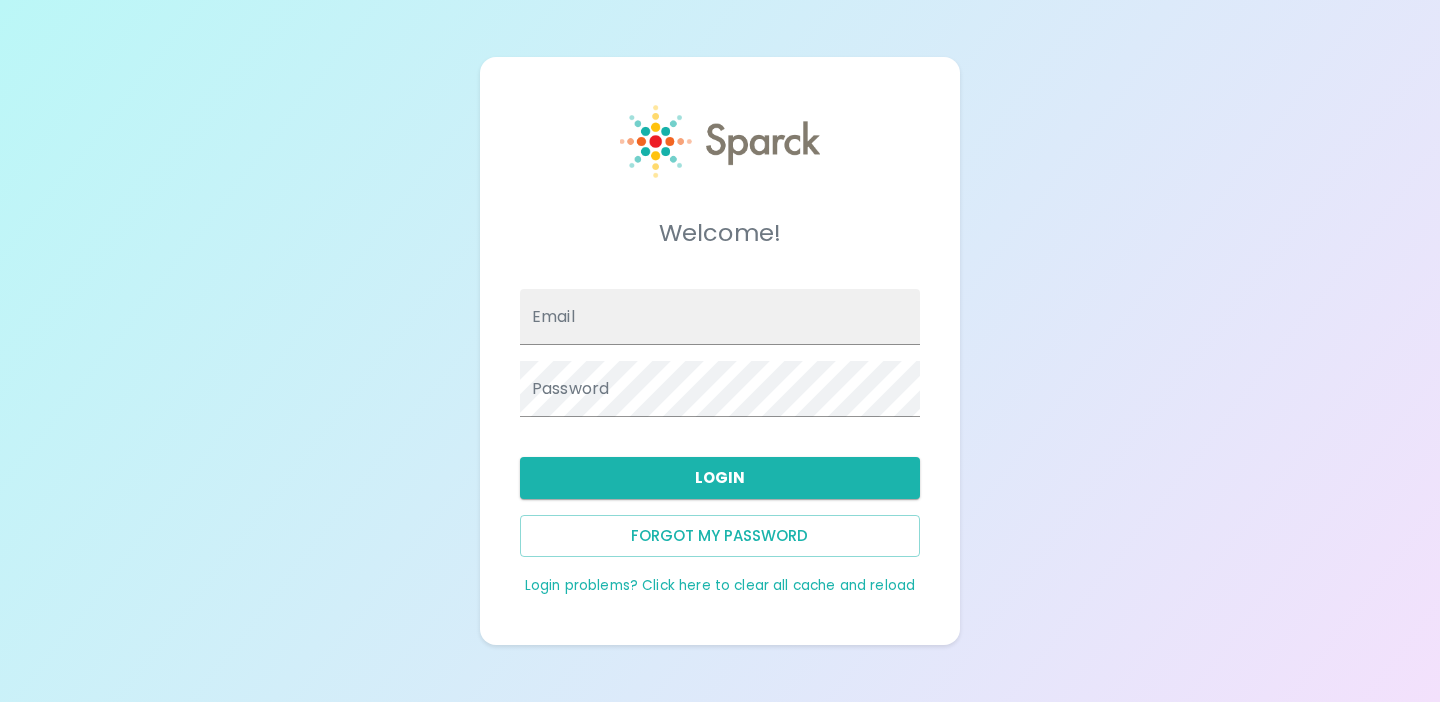 scroll, scrollTop: 0, scrollLeft: 0, axis: both 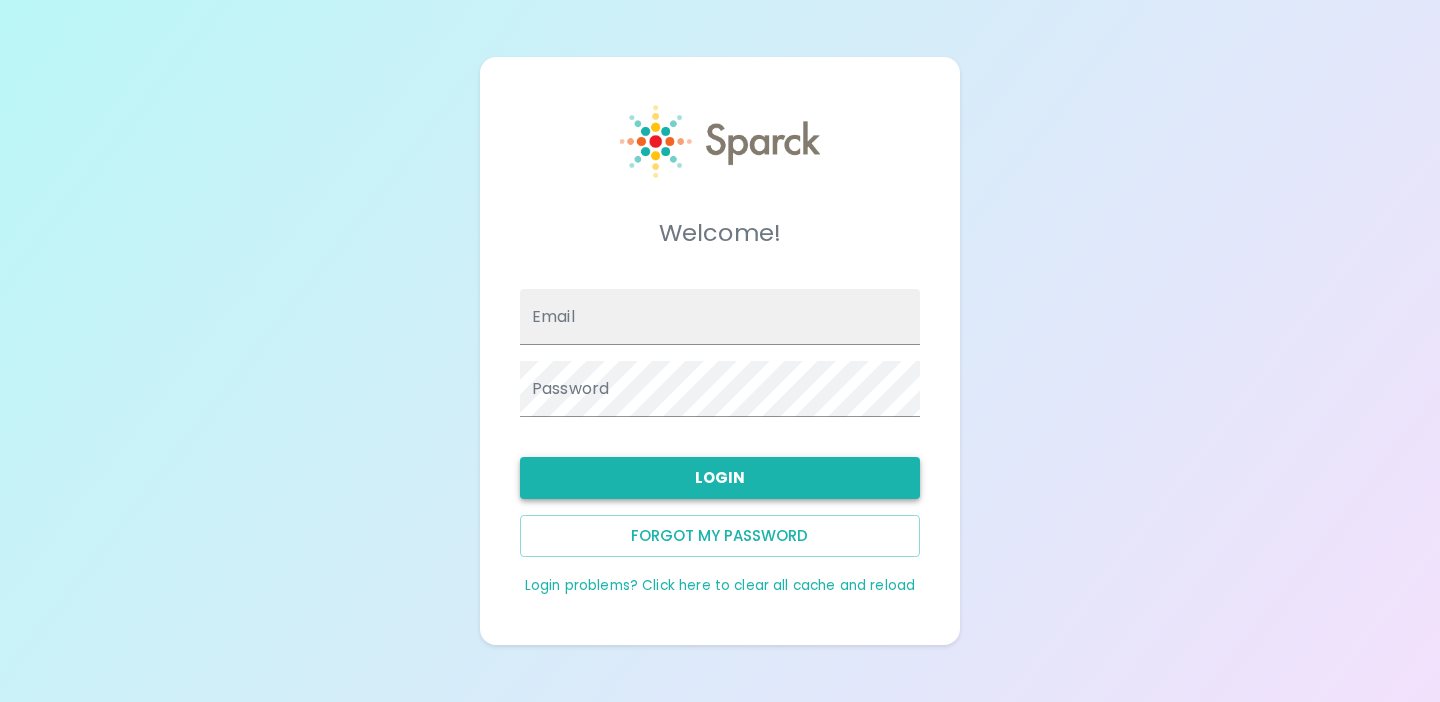 type on "[EMAIL_ADDRESS][DOMAIN_NAME]" 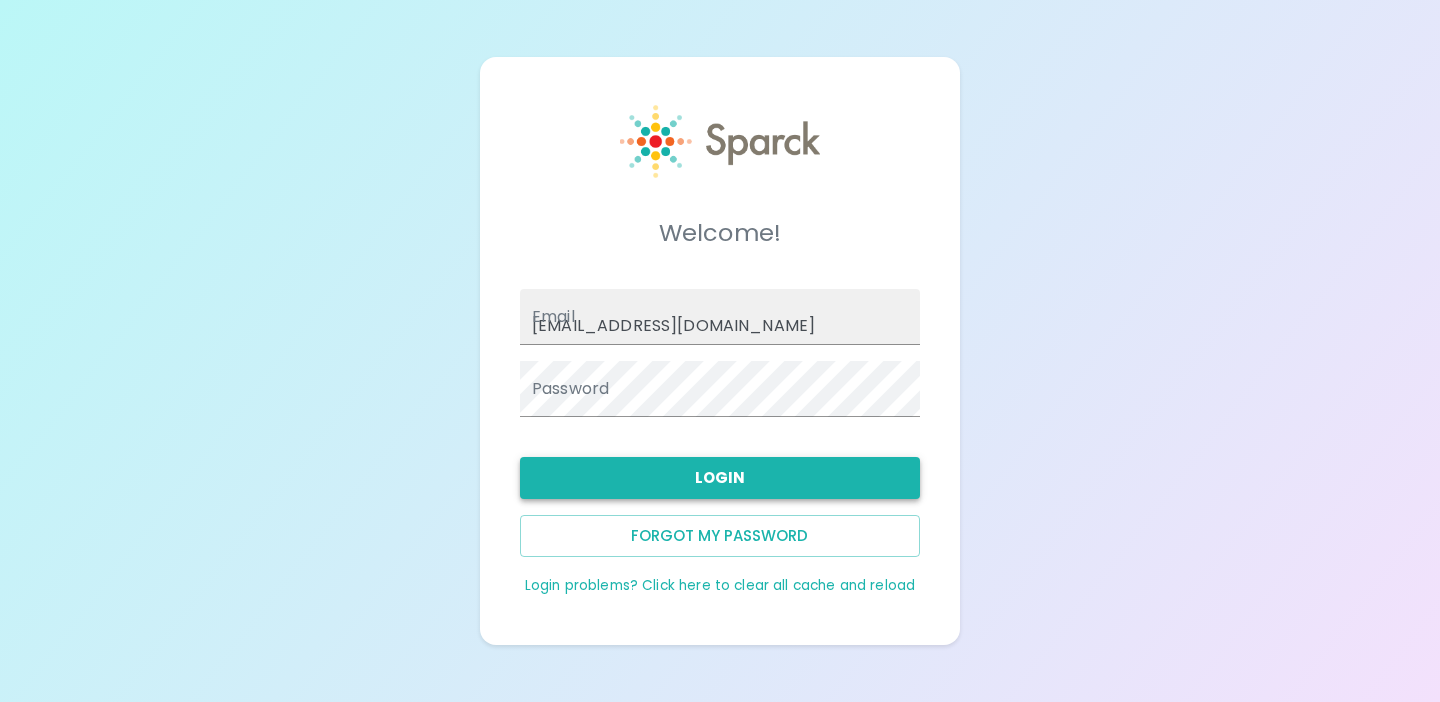 click on "Login" at bounding box center [720, 478] 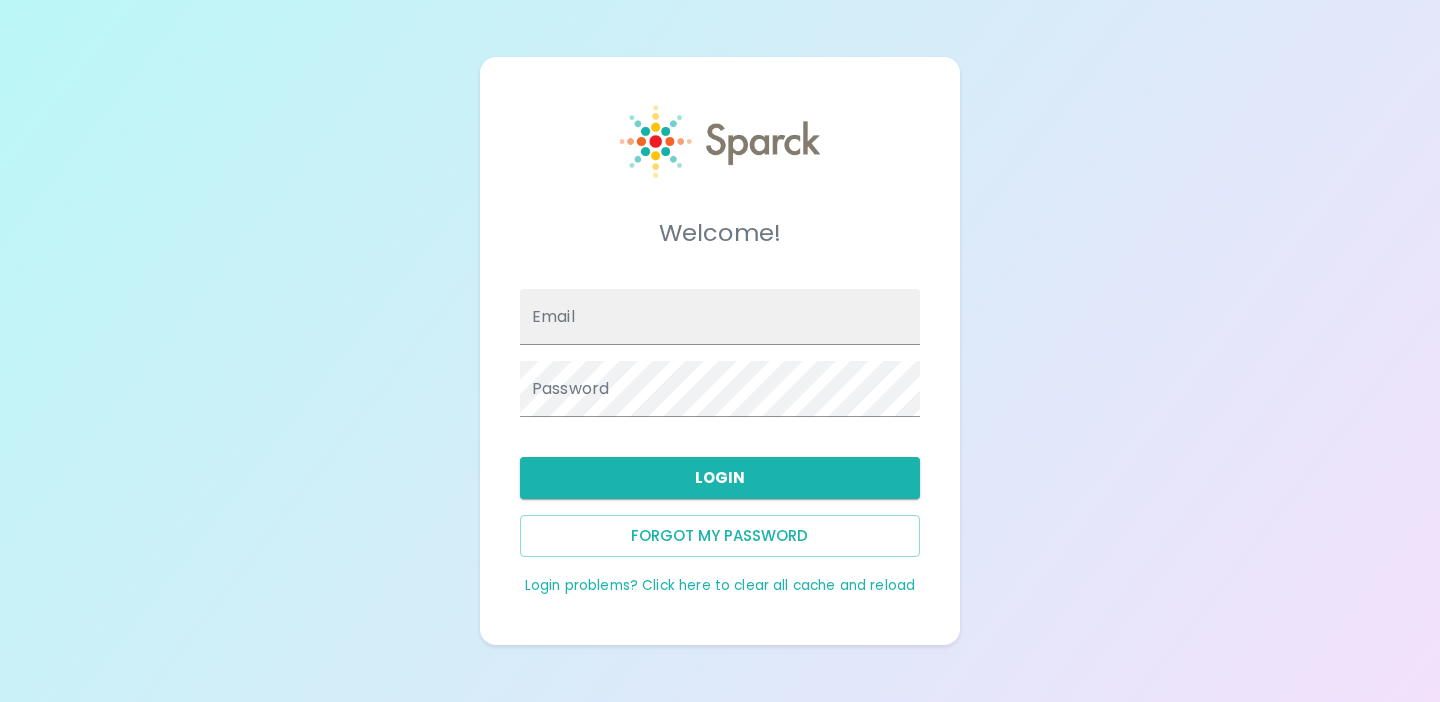 scroll, scrollTop: 0, scrollLeft: 0, axis: both 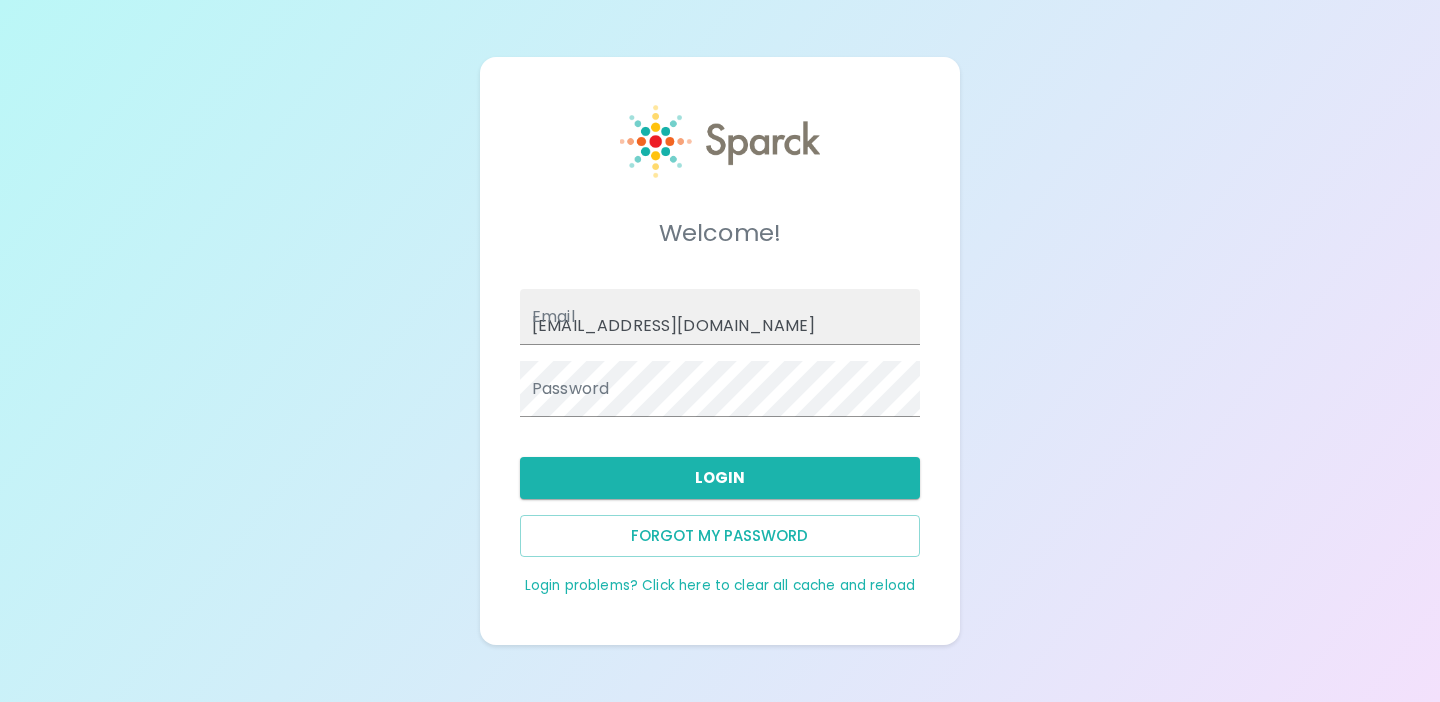 click at bounding box center (720, 161) 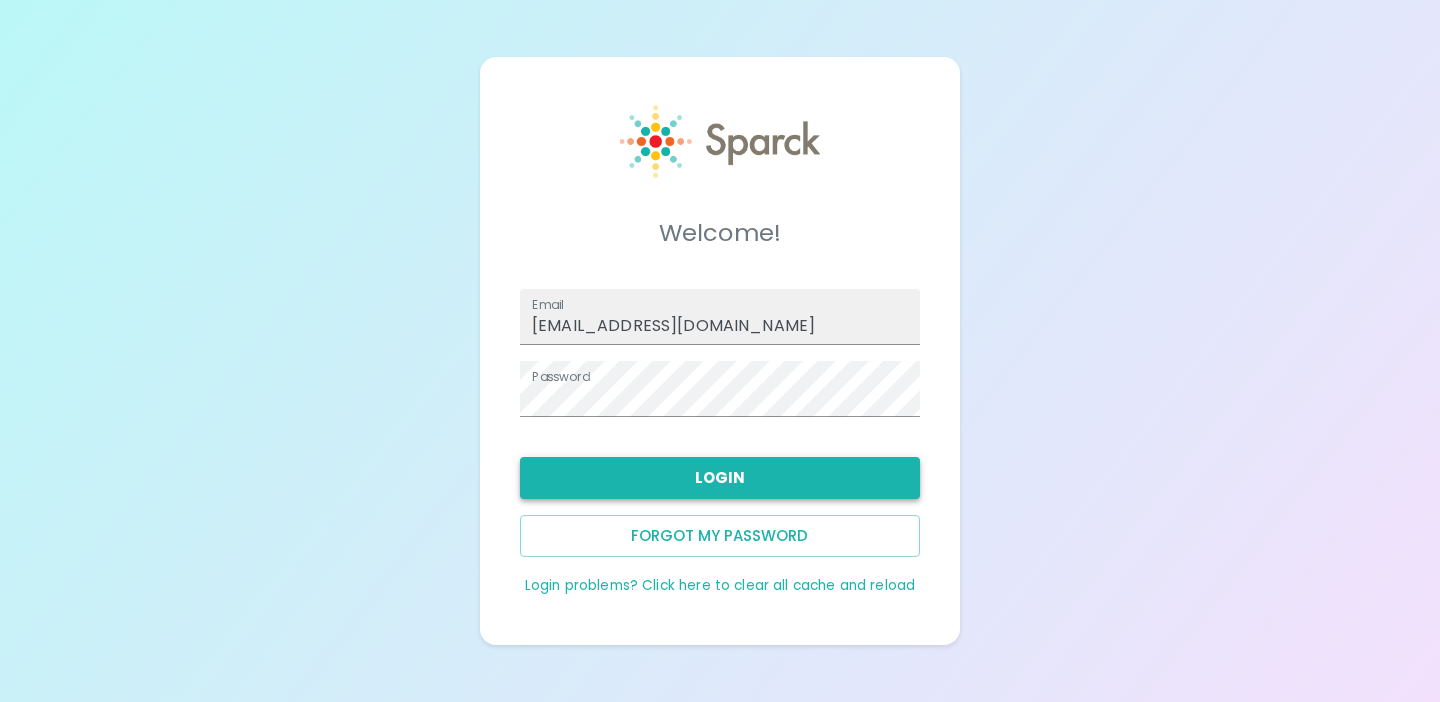click on "Login" at bounding box center [720, 478] 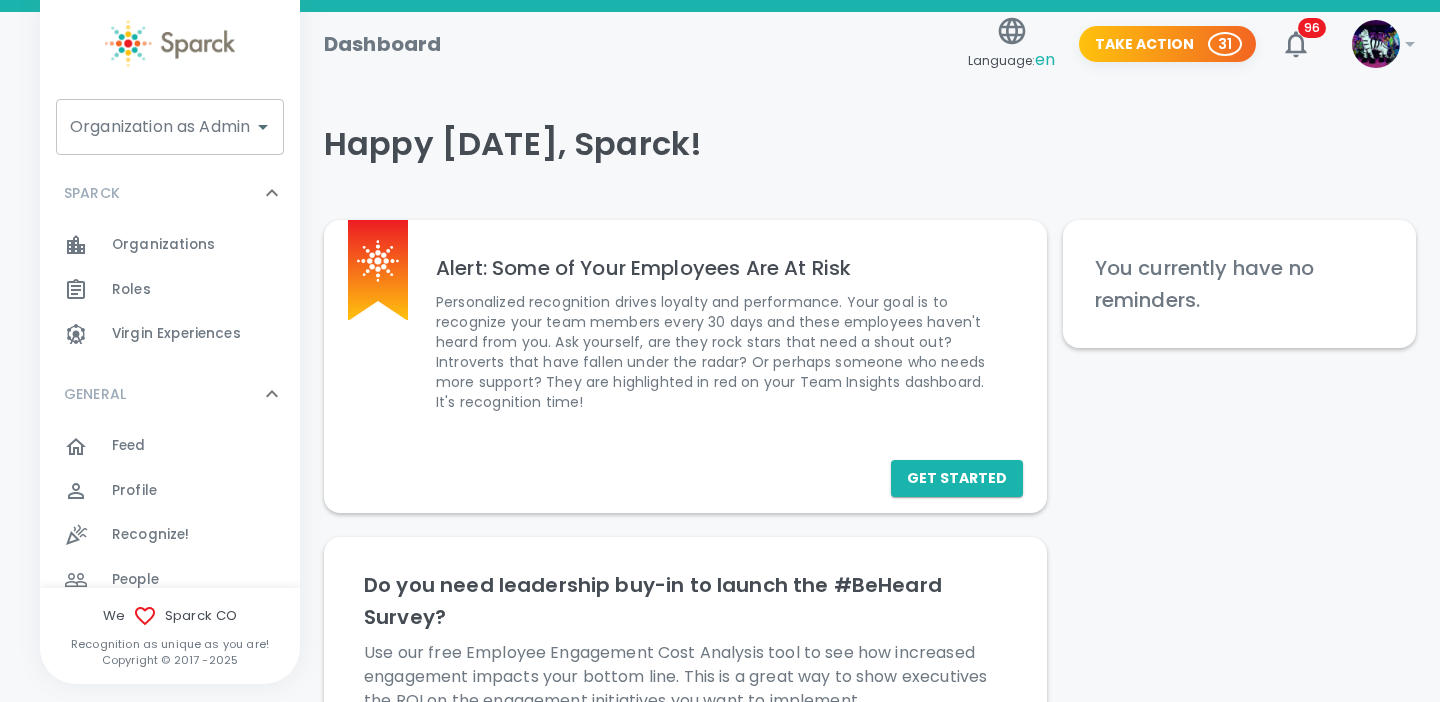 click on "Organization as Admin" at bounding box center [155, 127] 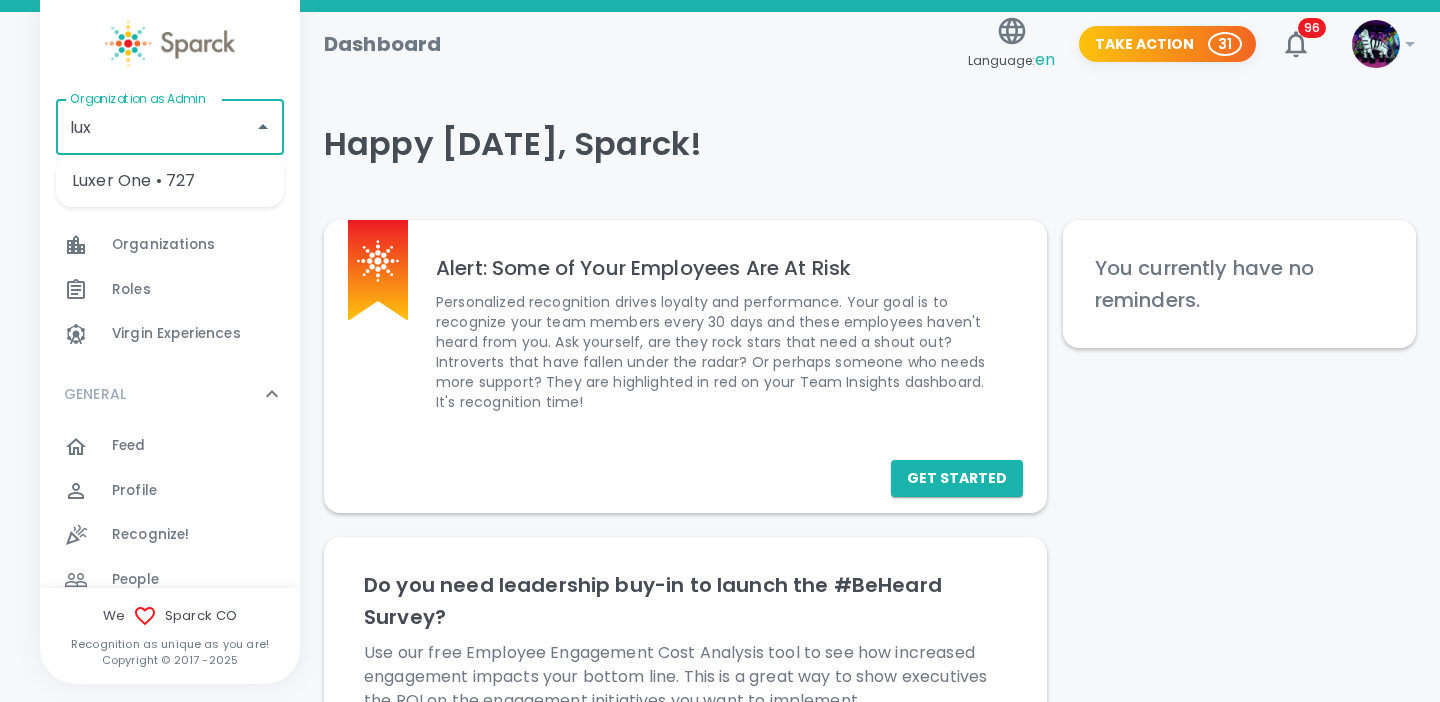 click on "Luxer One • 727" at bounding box center (170, 181) 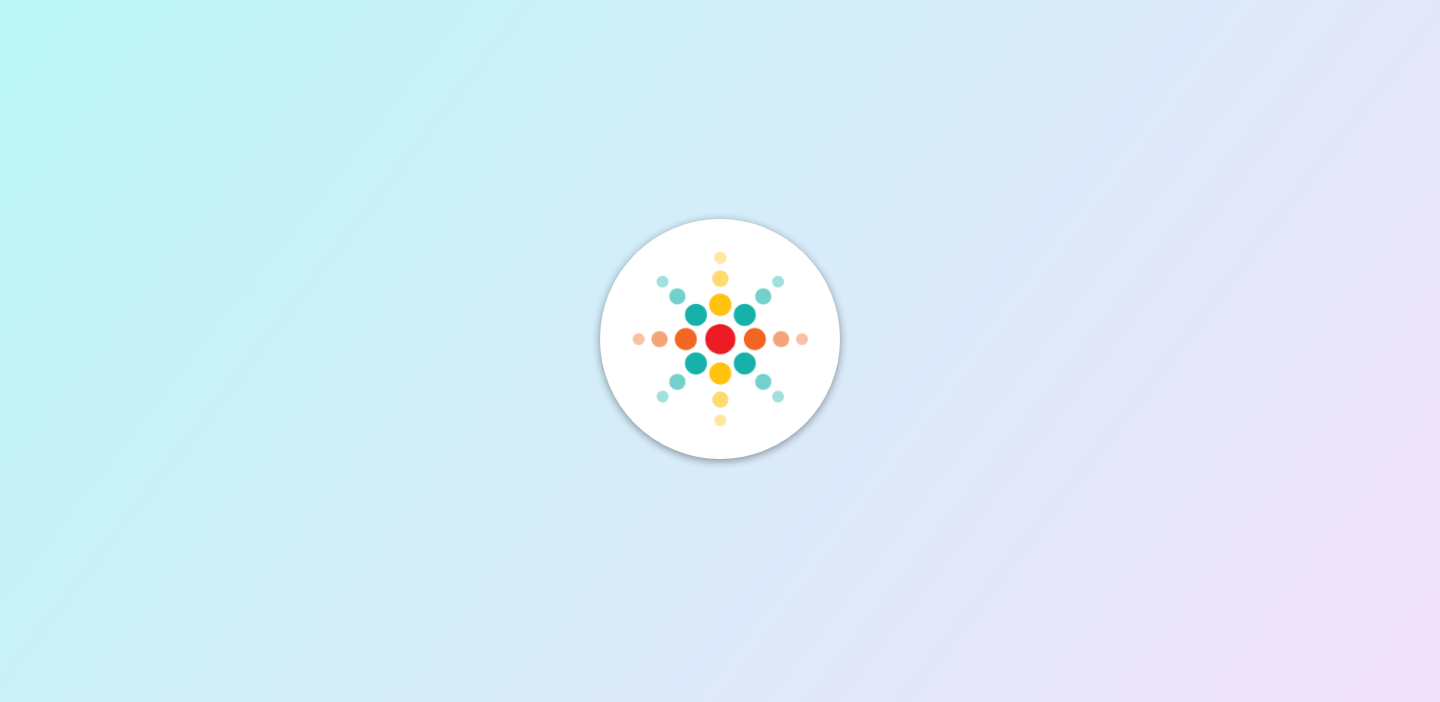 scroll, scrollTop: 0, scrollLeft: 0, axis: both 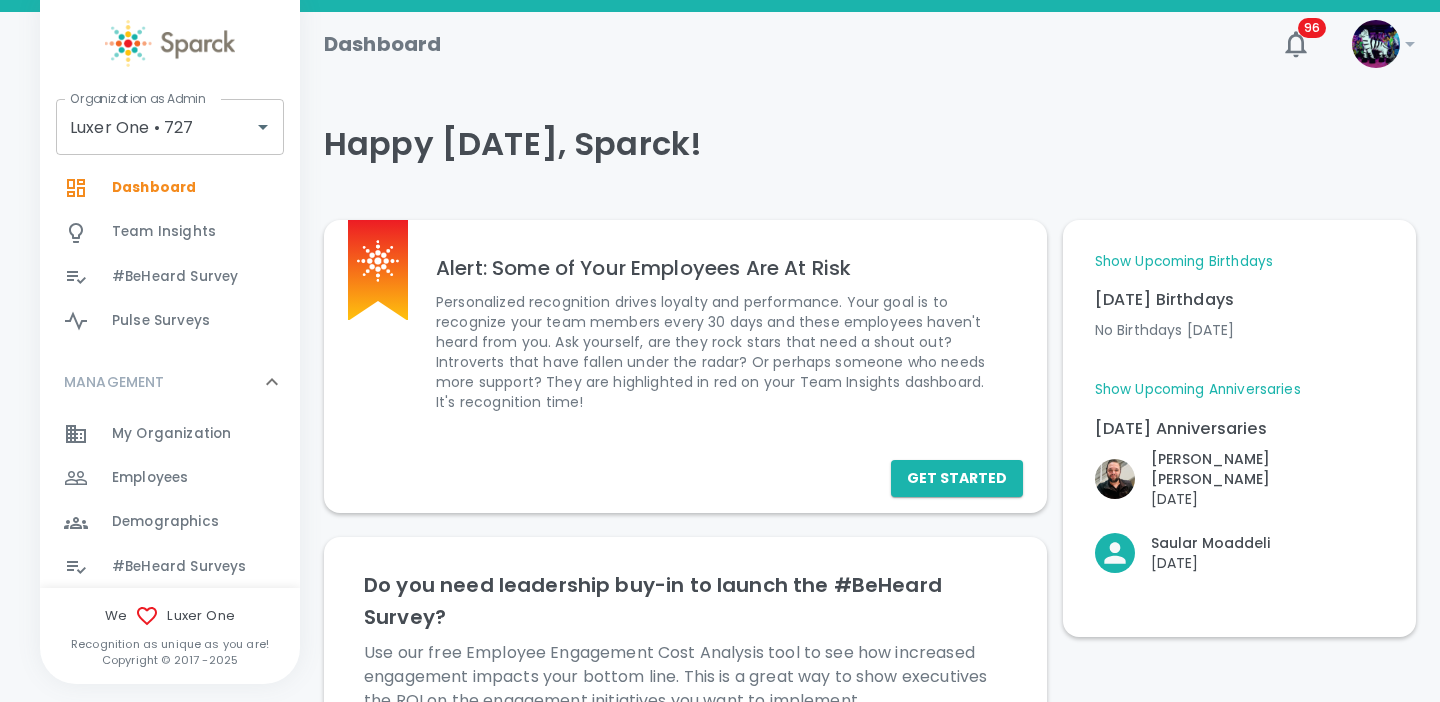 click on "Employees" at bounding box center (150, 478) 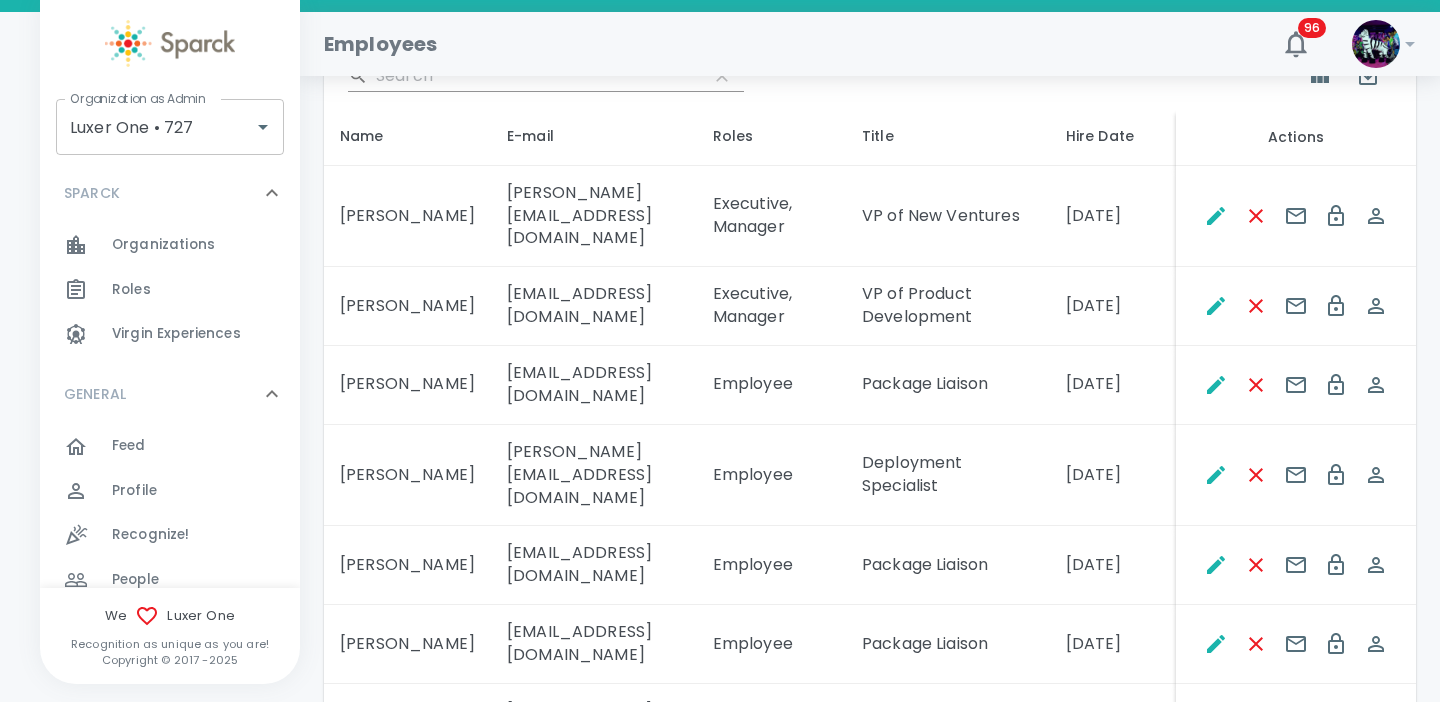scroll, scrollTop: 369, scrollLeft: 0, axis: vertical 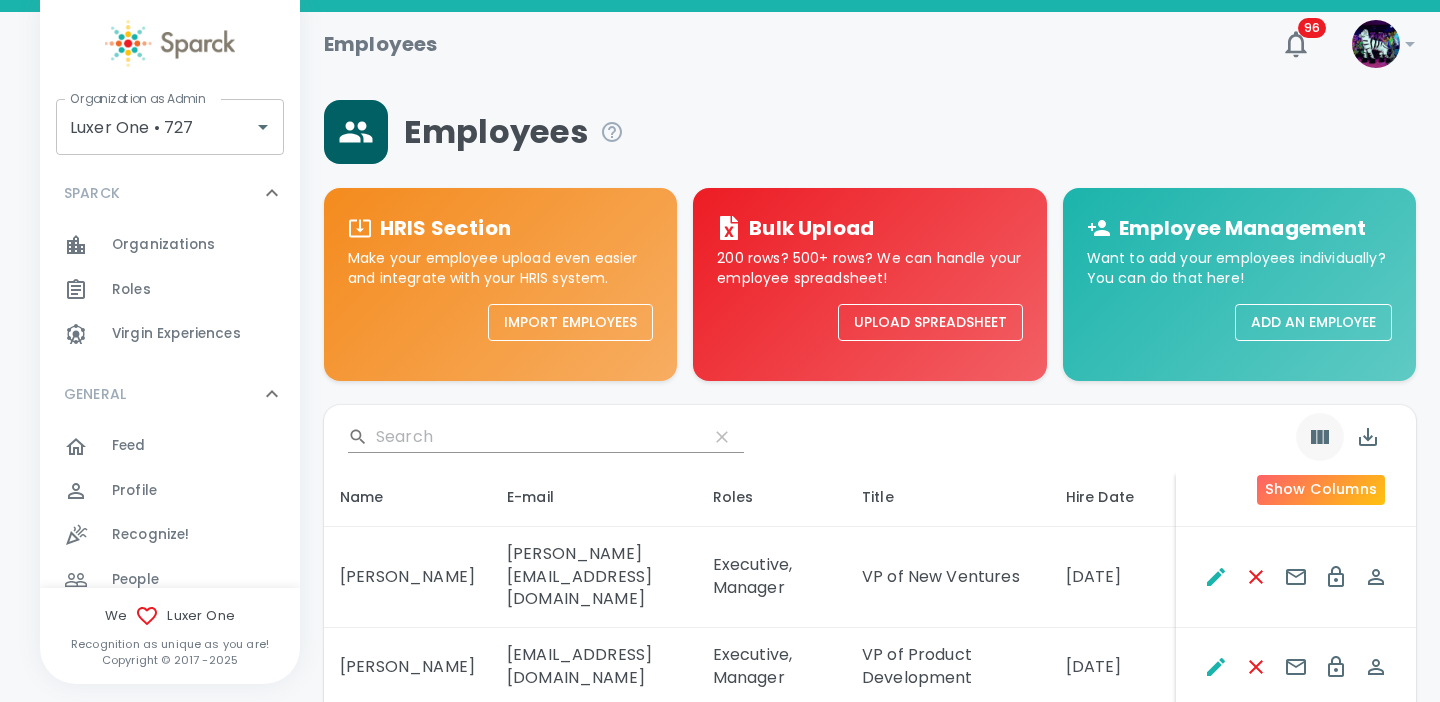 click 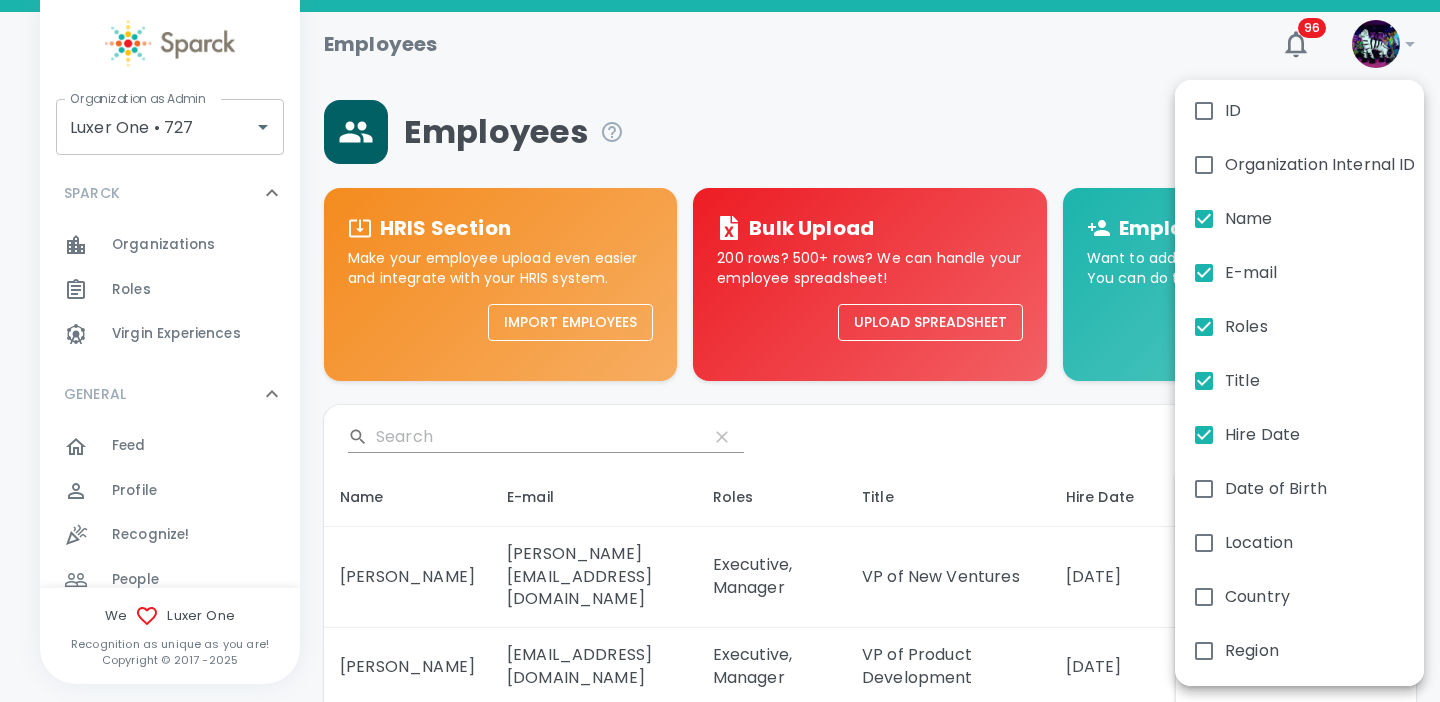 scroll, scrollTop: 0, scrollLeft: 0, axis: both 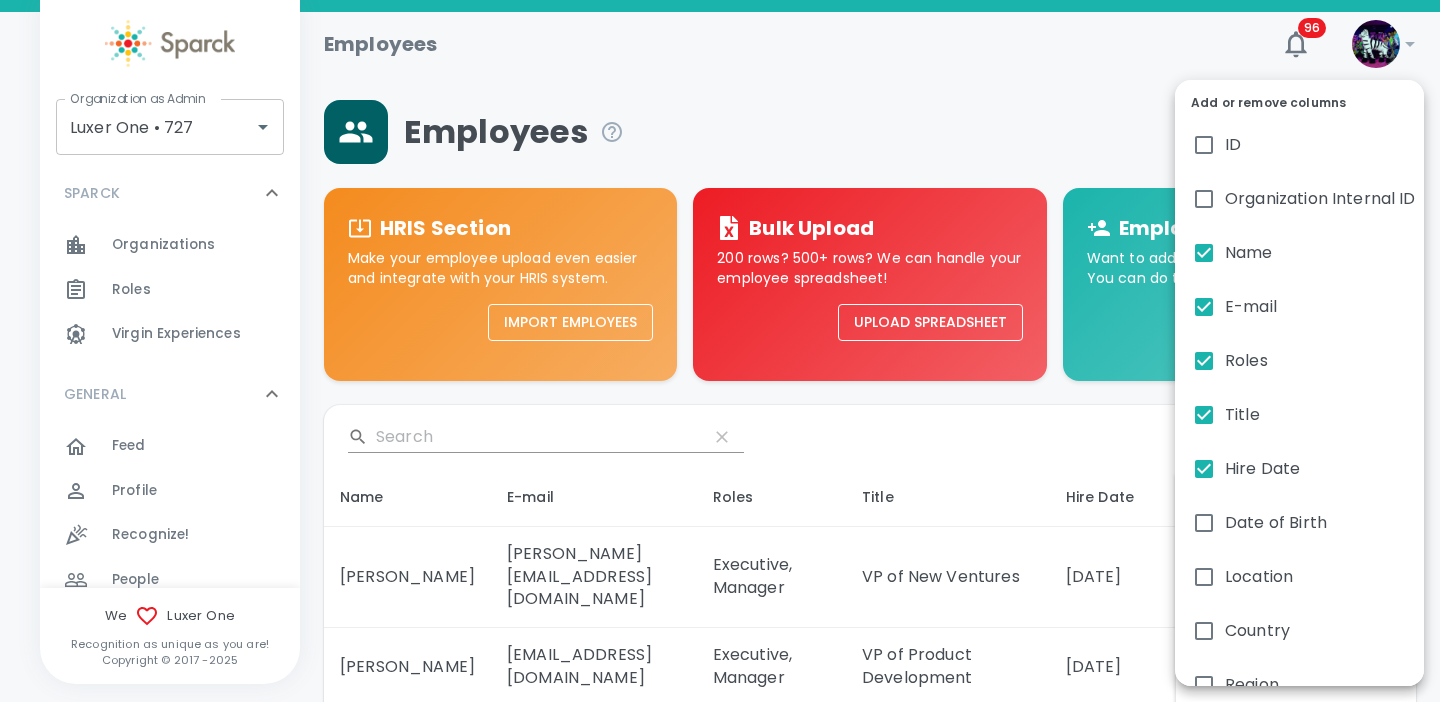 click on "Organization Internal ID" at bounding box center [1299, 199] 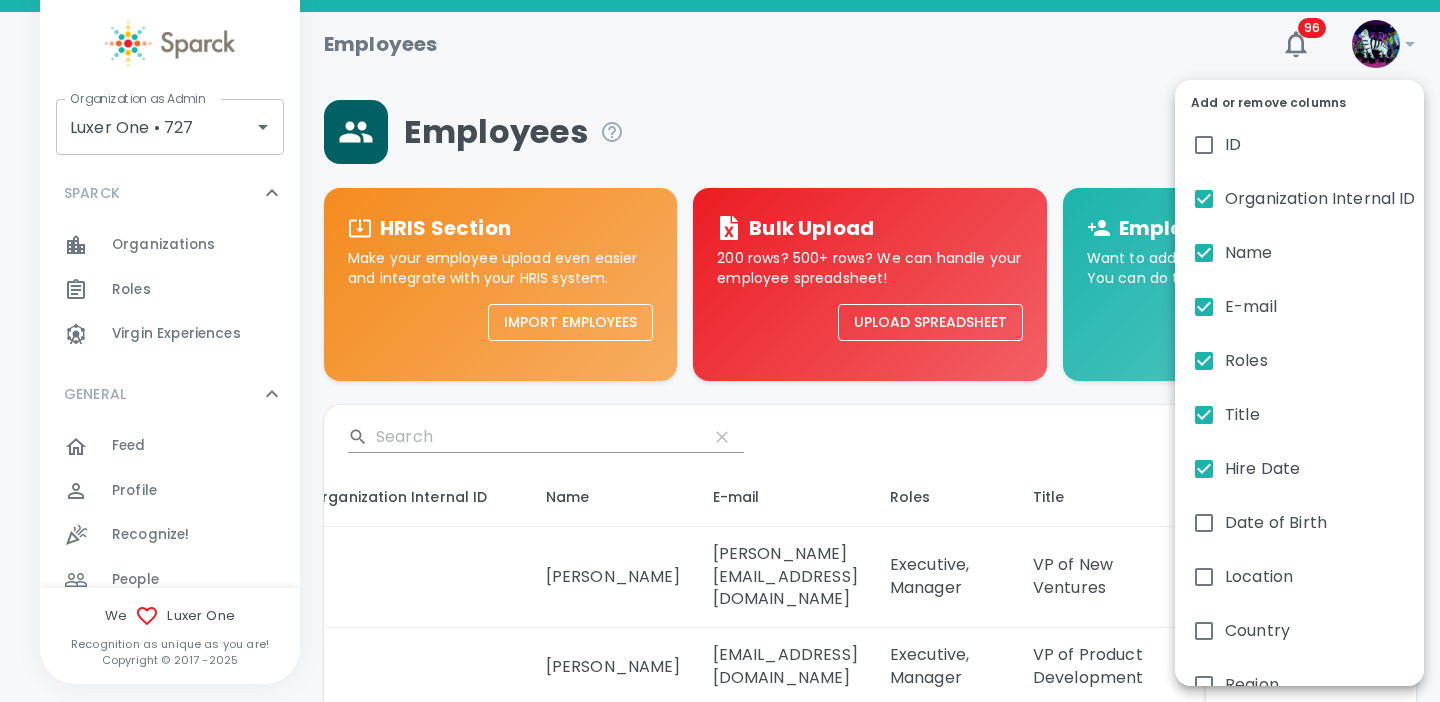 click on "Organization Internal ID" at bounding box center (1299, 199) 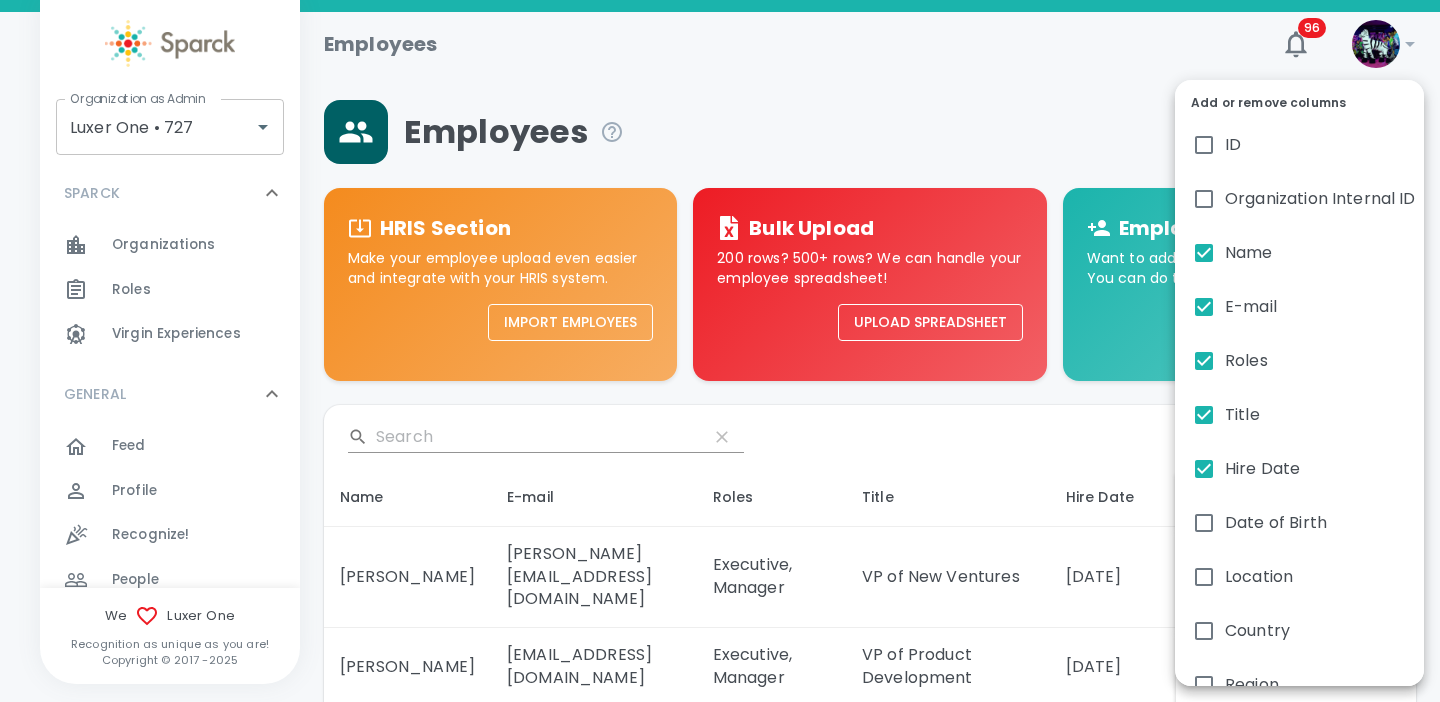 click on "ID" at bounding box center [1233, 145] 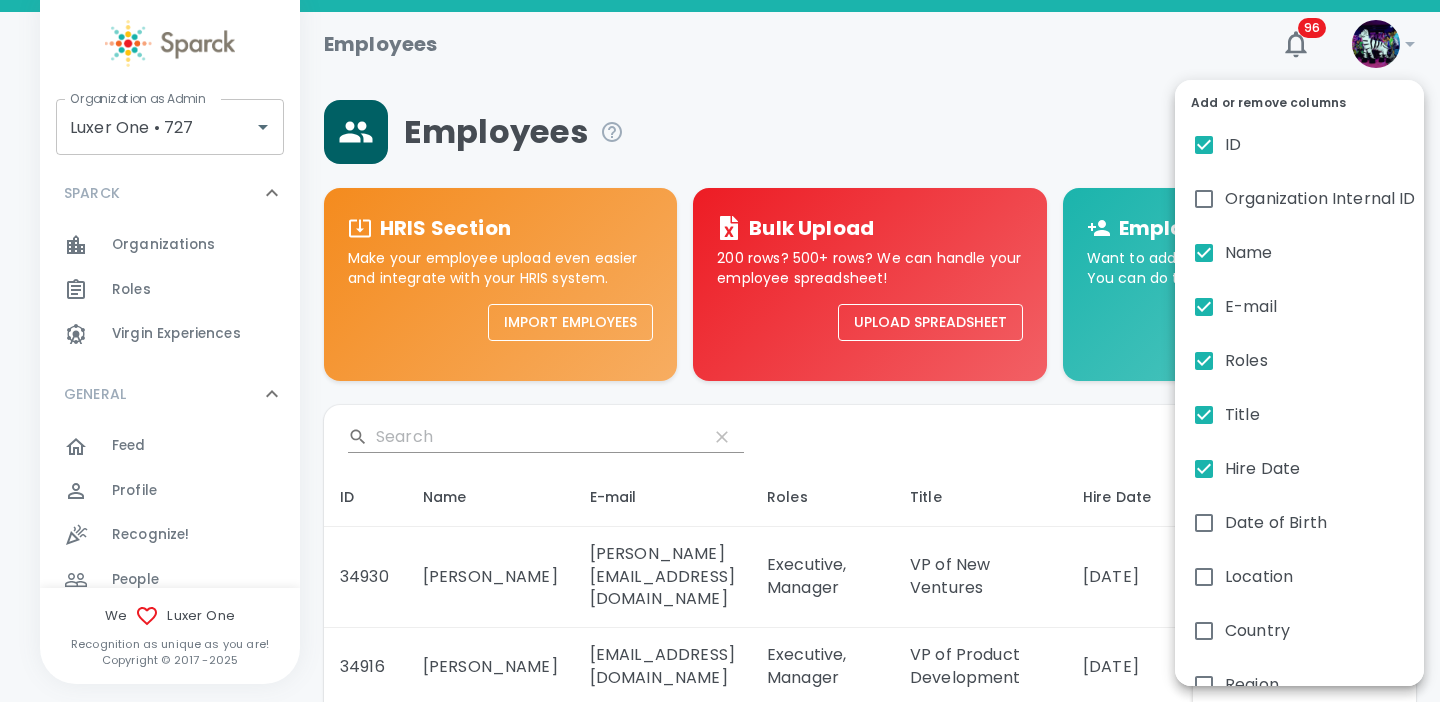 click on "ID" at bounding box center [1233, 145] 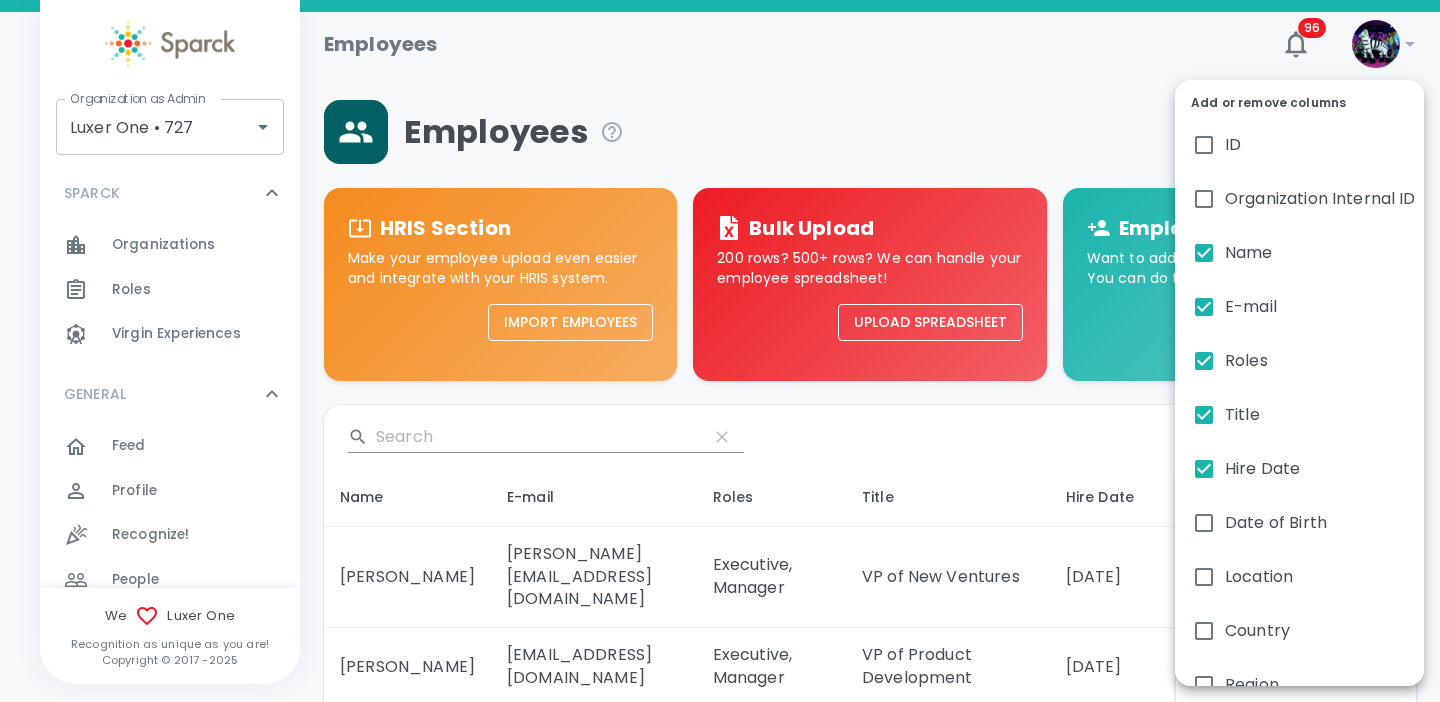 click at bounding box center (720, 351) 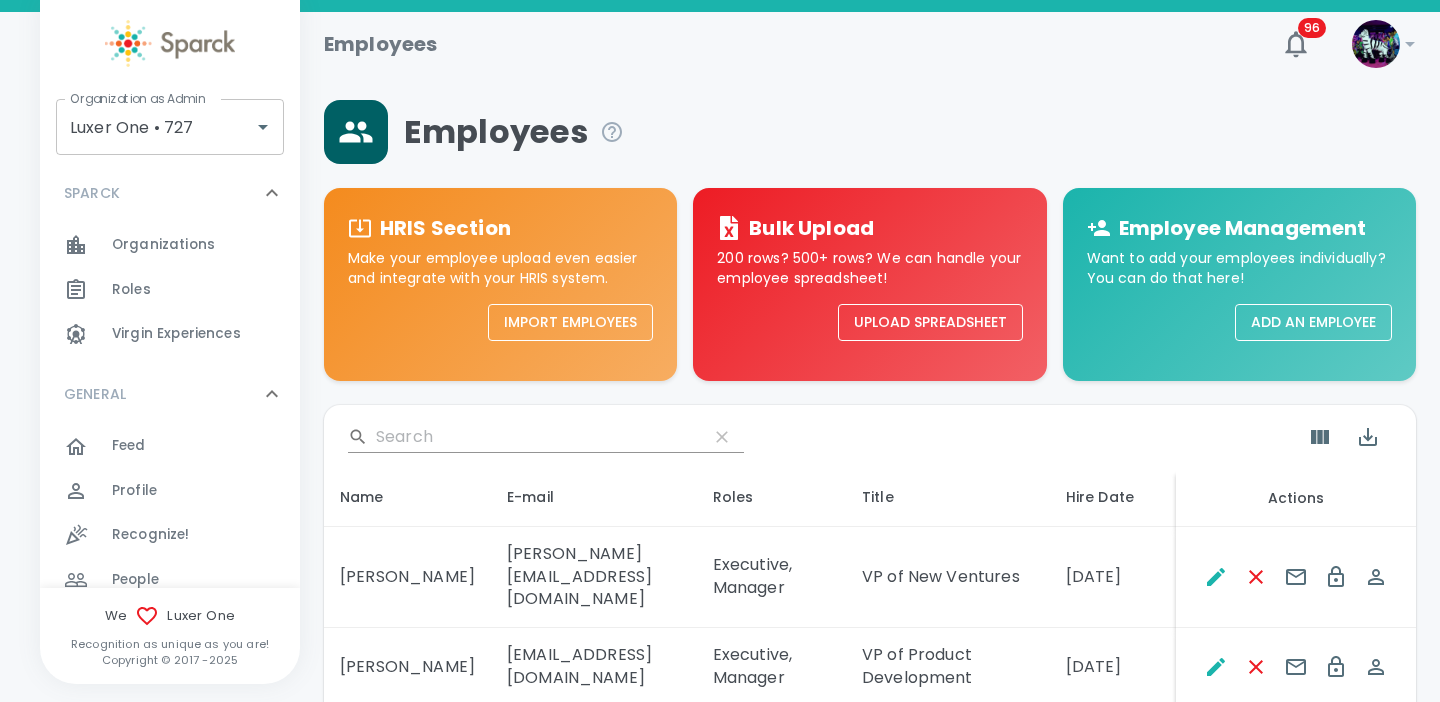 click on "Profile" at bounding box center [134, 491] 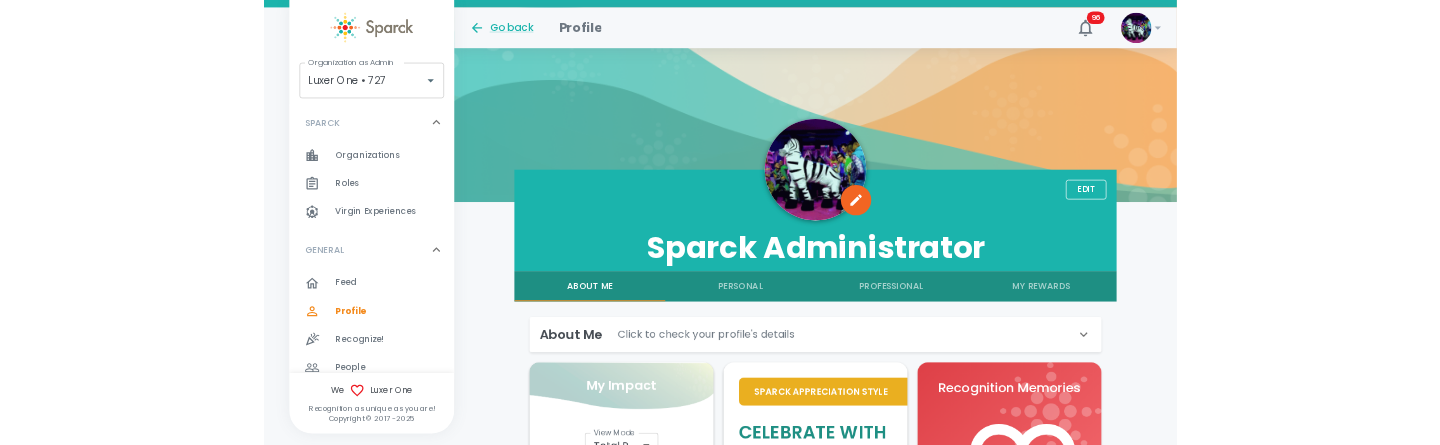 scroll, scrollTop: 72, scrollLeft: 0, axis: vertical 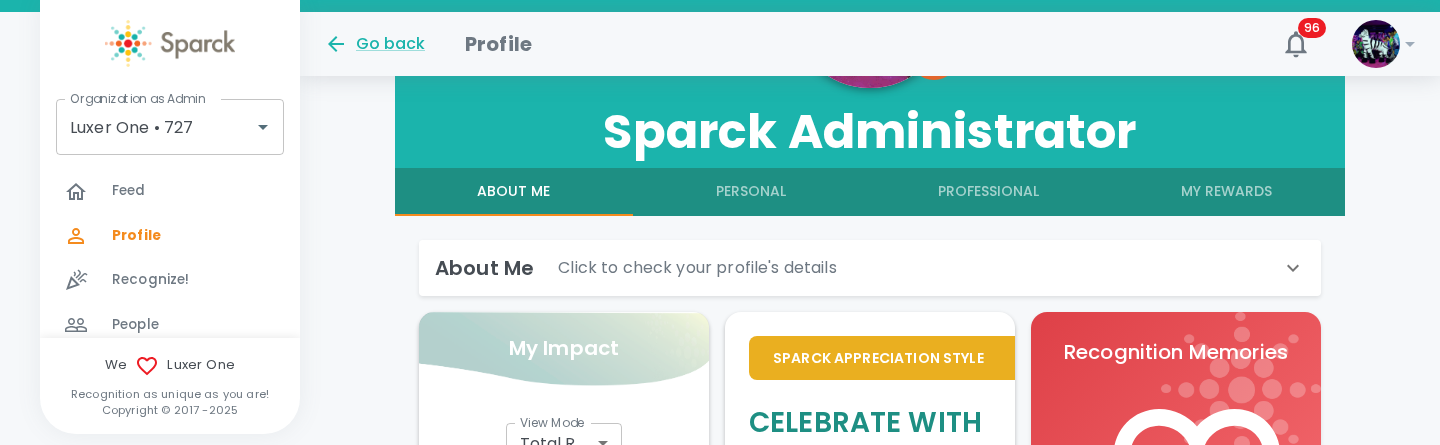 click on "People" at bounding box center [135, 325] 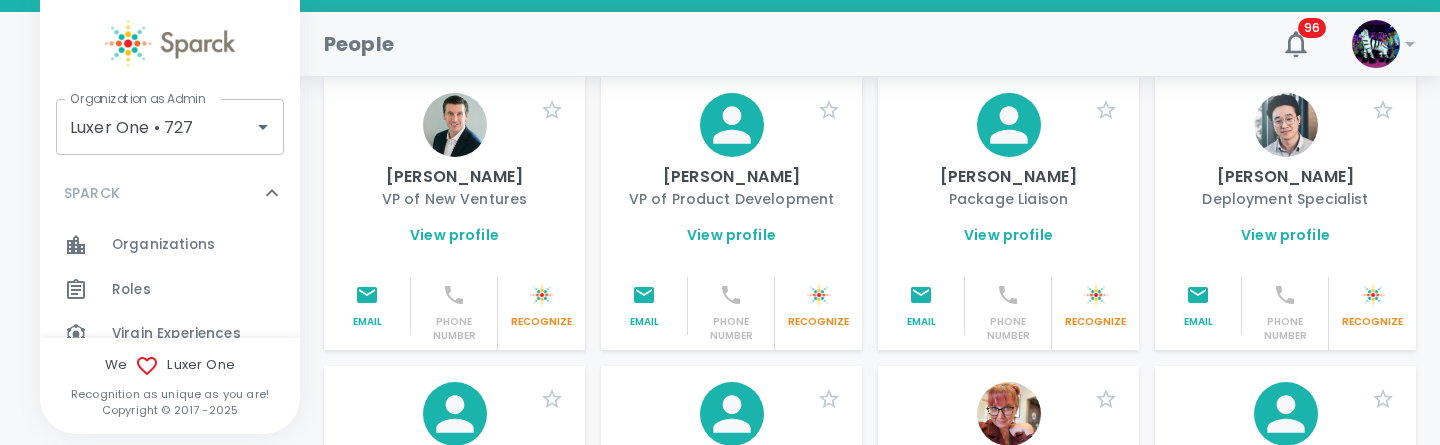 scroll, scrollTop: 255, scrollLeft: 0, axis: vertical 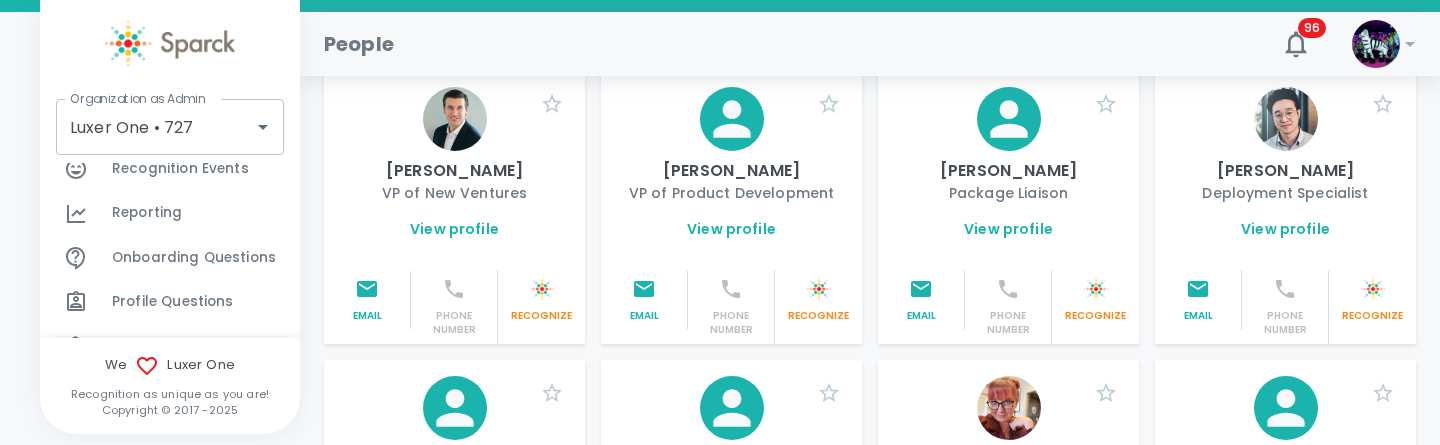 click on "Reporting 0" at bounding box center [147, 213] 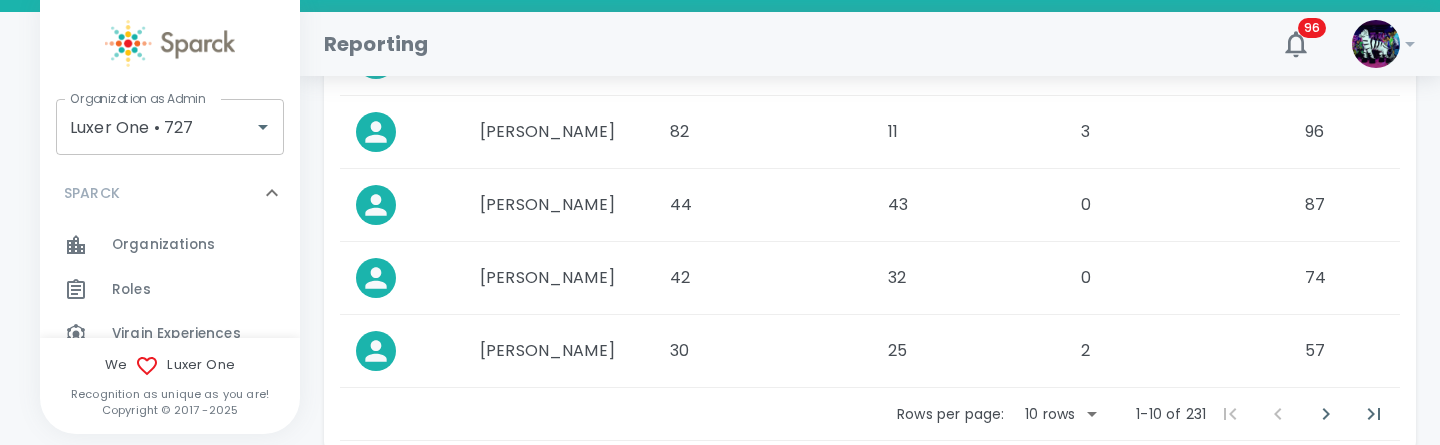 scroll, scrollTop: 1168, scrollLeft: 0, axis: vertical 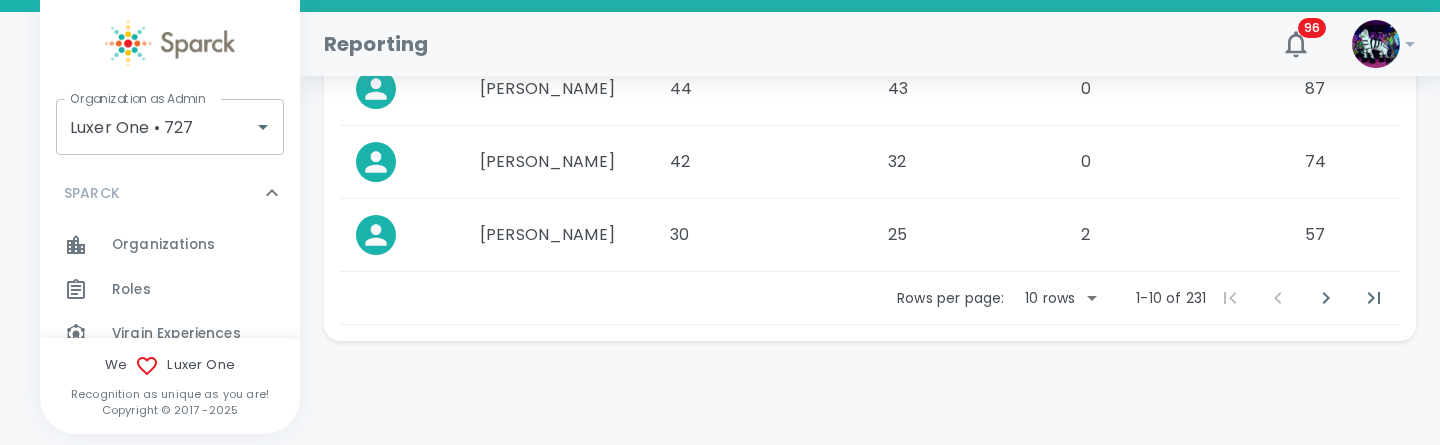 click on "Skip Navigation Reporting 96 ! Organization as Admin Luxer One • 727 Organization as Admin SPARCK 0 Organizations 0 Roles 0 Virgin Experiences 0 GENERAL 0 Feed 0 Profile 0 Recognize! 0 People 0 Dashboard 0 Team Insights 0 #BeHeard Survey 0 Pulse Surveys 0 MANAGEMENT 0 My Organization 0 Employees 0 Demographics 0 #BeHeard Surveys 0 Pulse Surveys 0 Core Values 0 Recognition Events 0 Reporting 0 Onboarding Questions 0 Profile Questions 0 Budget 0 CONTENT 6 Inappropriate Content 0 Suggestions 6 OTHERS 0 Invoices 0 Settings 0 We     Luxer One Recognition as unique as you are! Copyright © 2017 -  2025 Total Recognitions Sent 2156 Total Unused Rewards 0 Total Messages Sent 1753 Total Comments 116 Total Users Not Recognized 110 Percentage of Users Not Recognized 47.62% Budget Main Balance $3,189.38 Selected Report Top Active Users top-active-users Selected Report Refresh Data Timeframe ​ Timeframe Users ​ Users Limit Page Results to Limit Page Results to Managers ​ Managers Clear Filters Apply Filters ​" at bounding box center [720, -362] 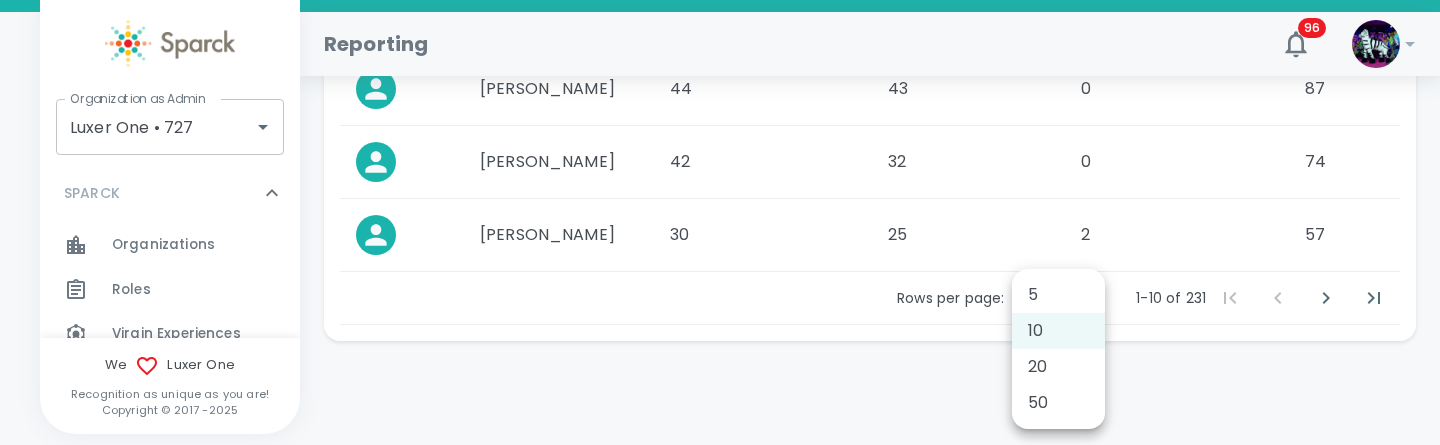 click on "50" at bounding box center (1058, 403) 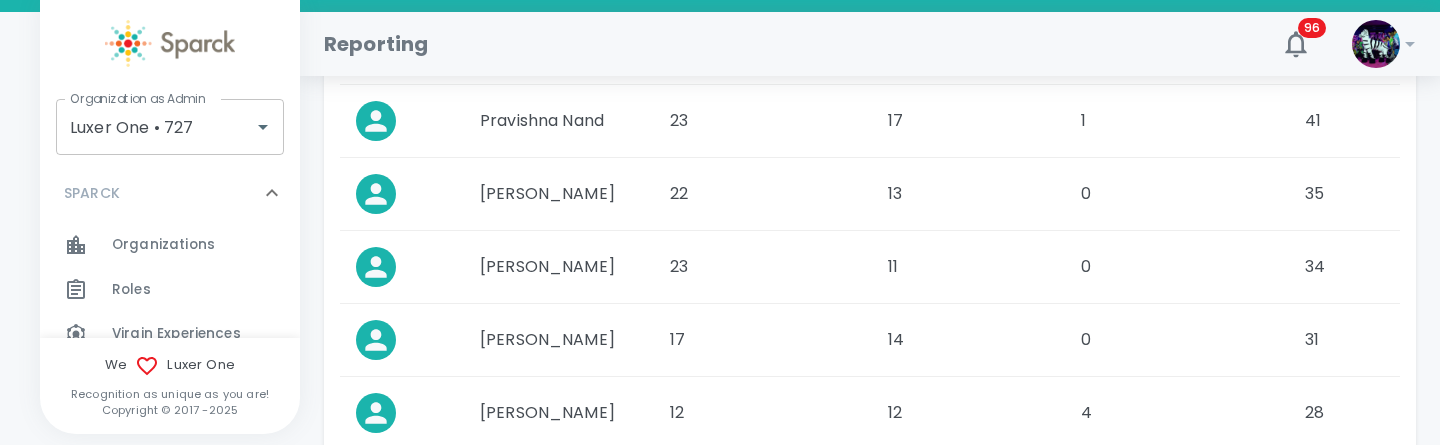 scroll, scrollTop: 1936, scrollLeft: 0, axis: vertical 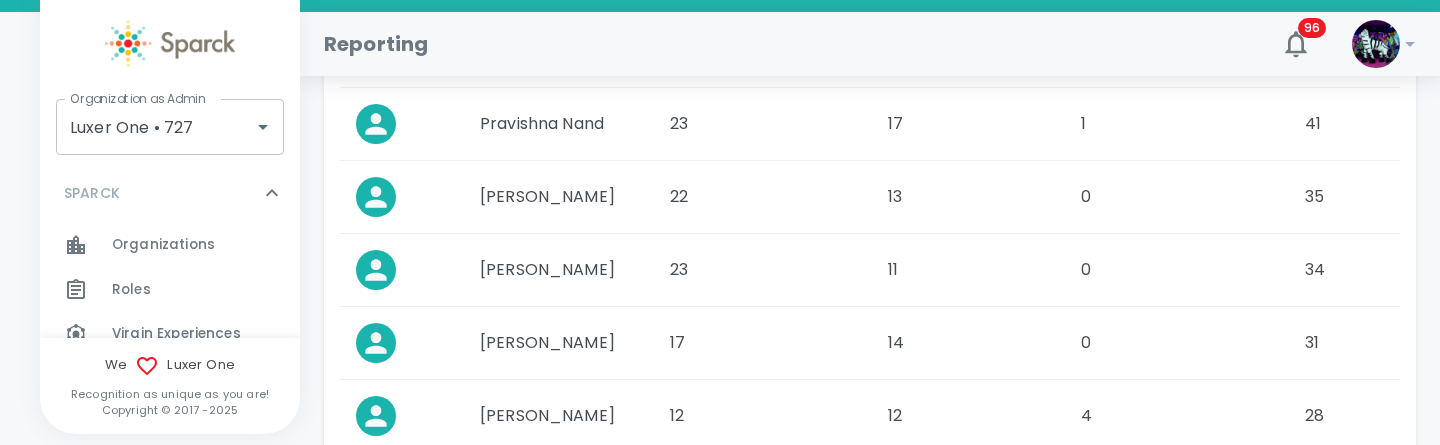 click on "Adam Waskewics" at bounding box center [559, 270] 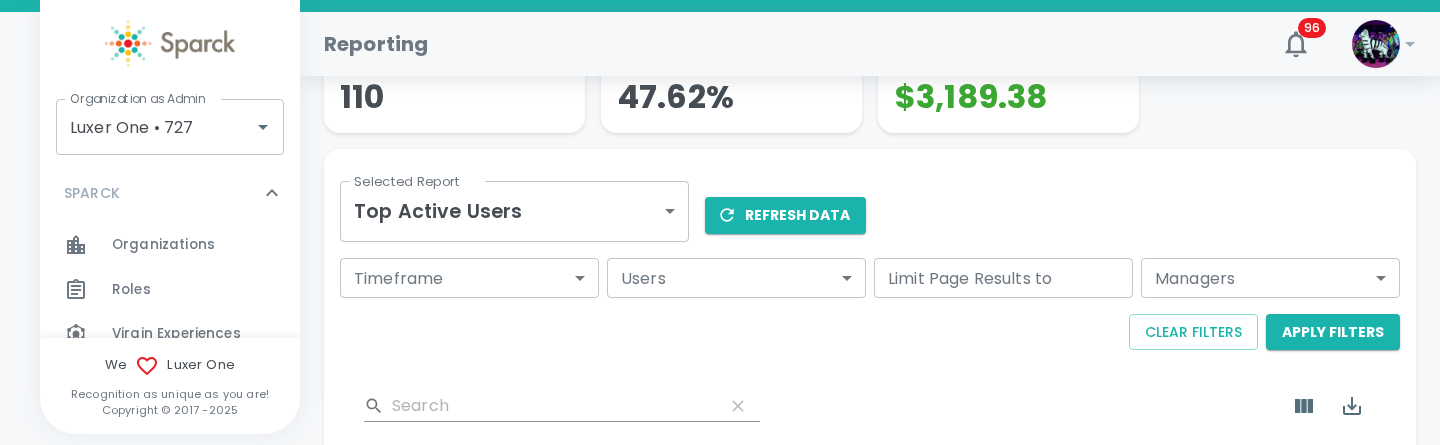 scroll, scrollTop: 204, scrollLeft: 0, axis: vertical 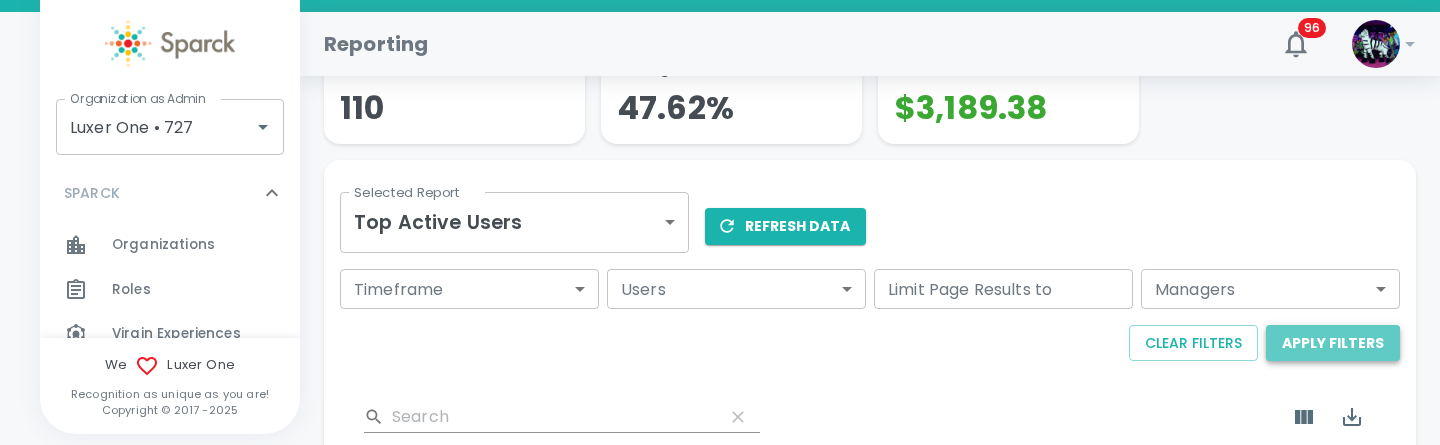 click on "Apply Filters" at bounding box center [1333, 343] 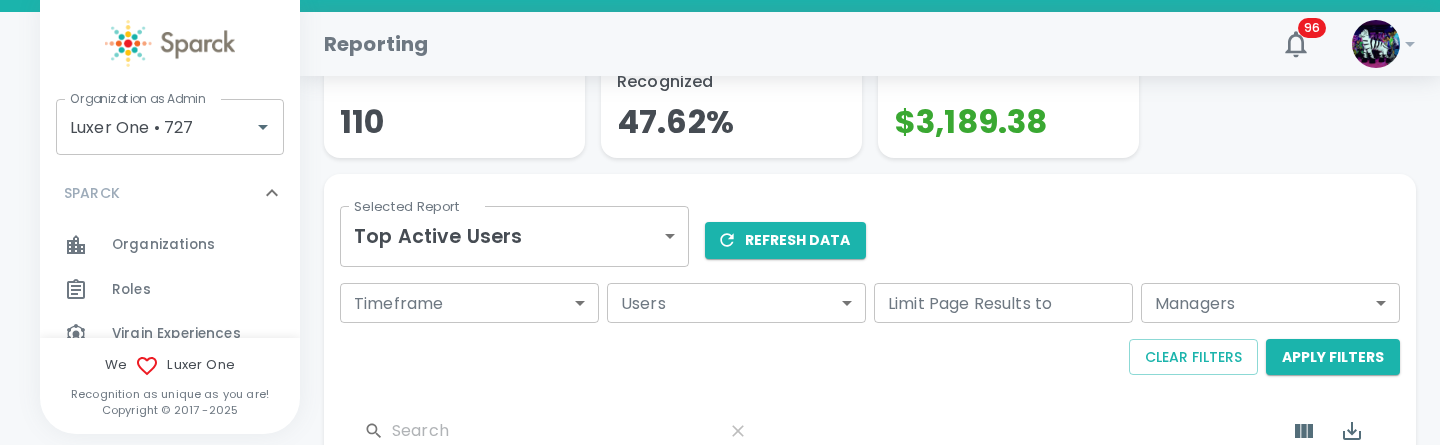 scroll, scrollTop: 204, scrollLeft: 0, axis: vertical 